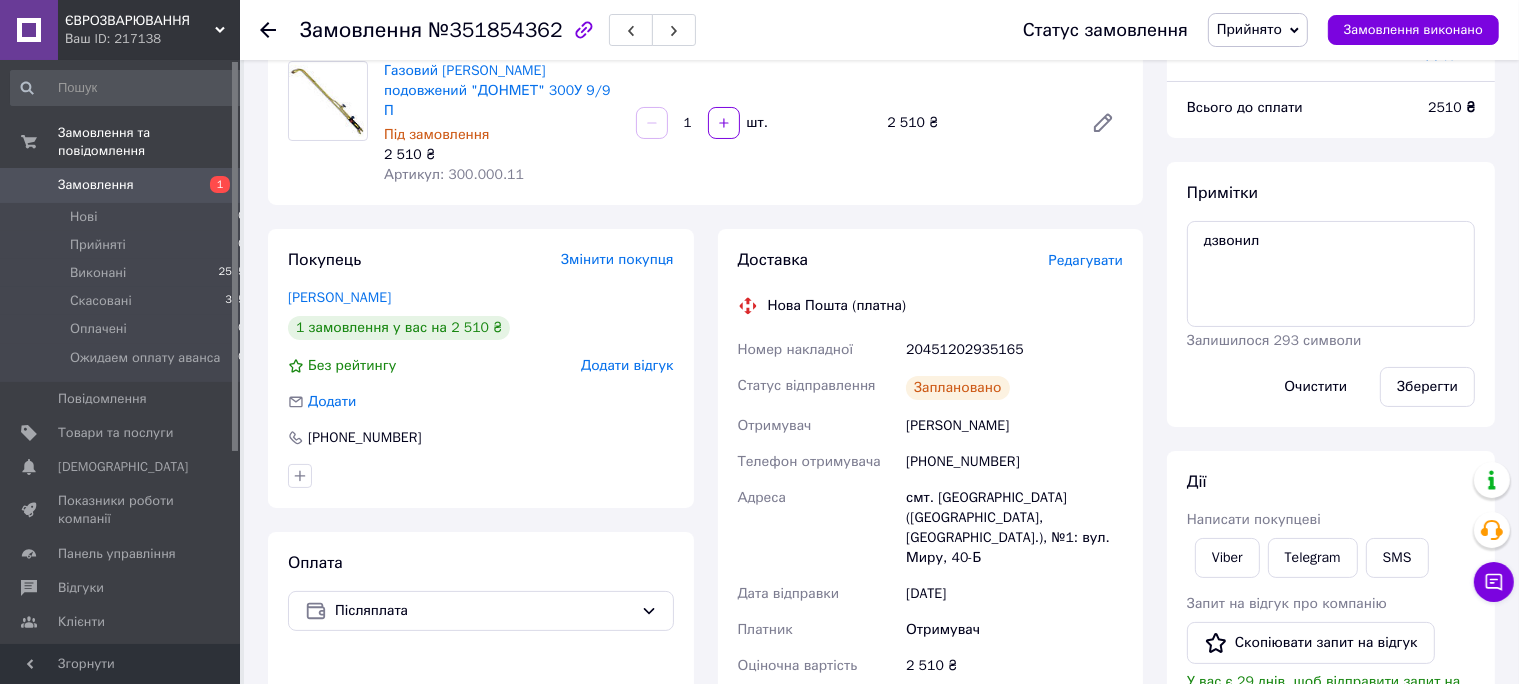 scroll, scrollTop: 64, scrollLeft: 0, axis: vertical 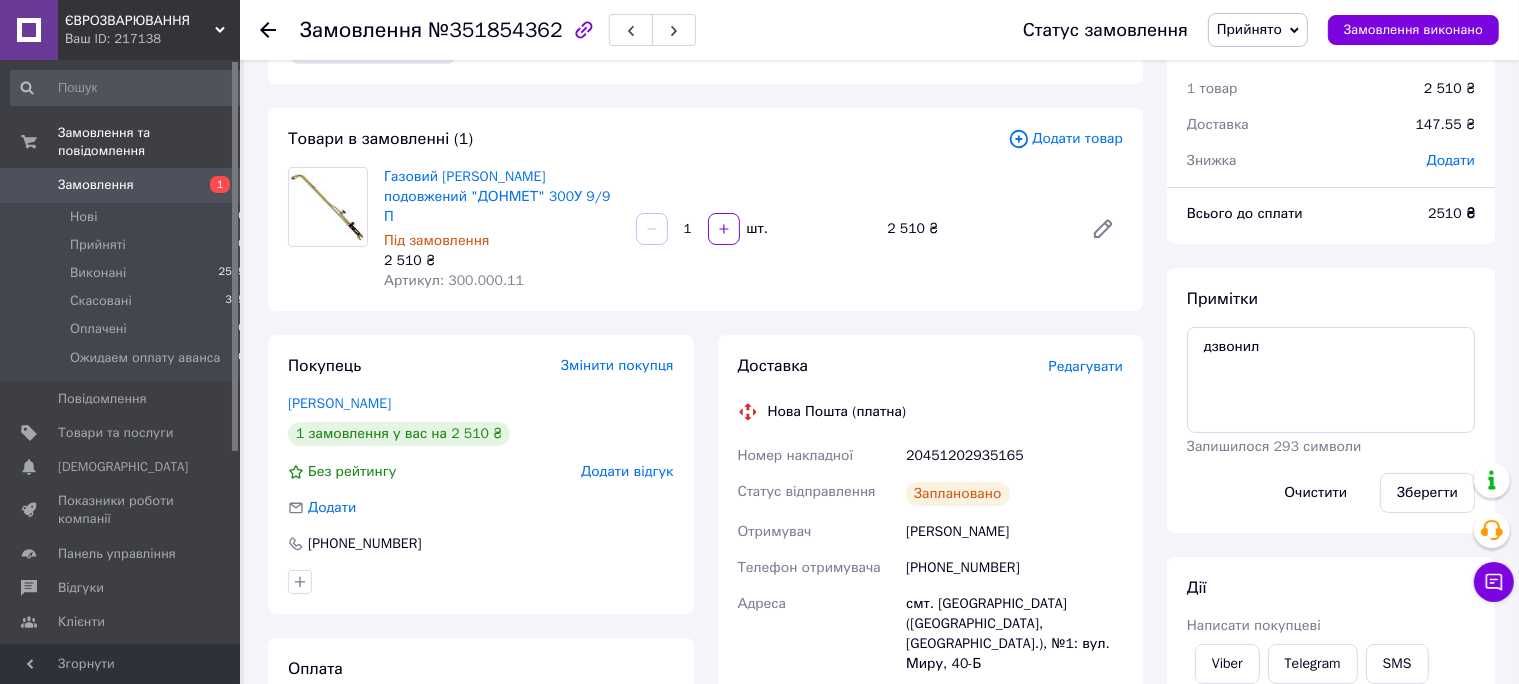 click on "Замовлення" at bounding box center (96, 185) 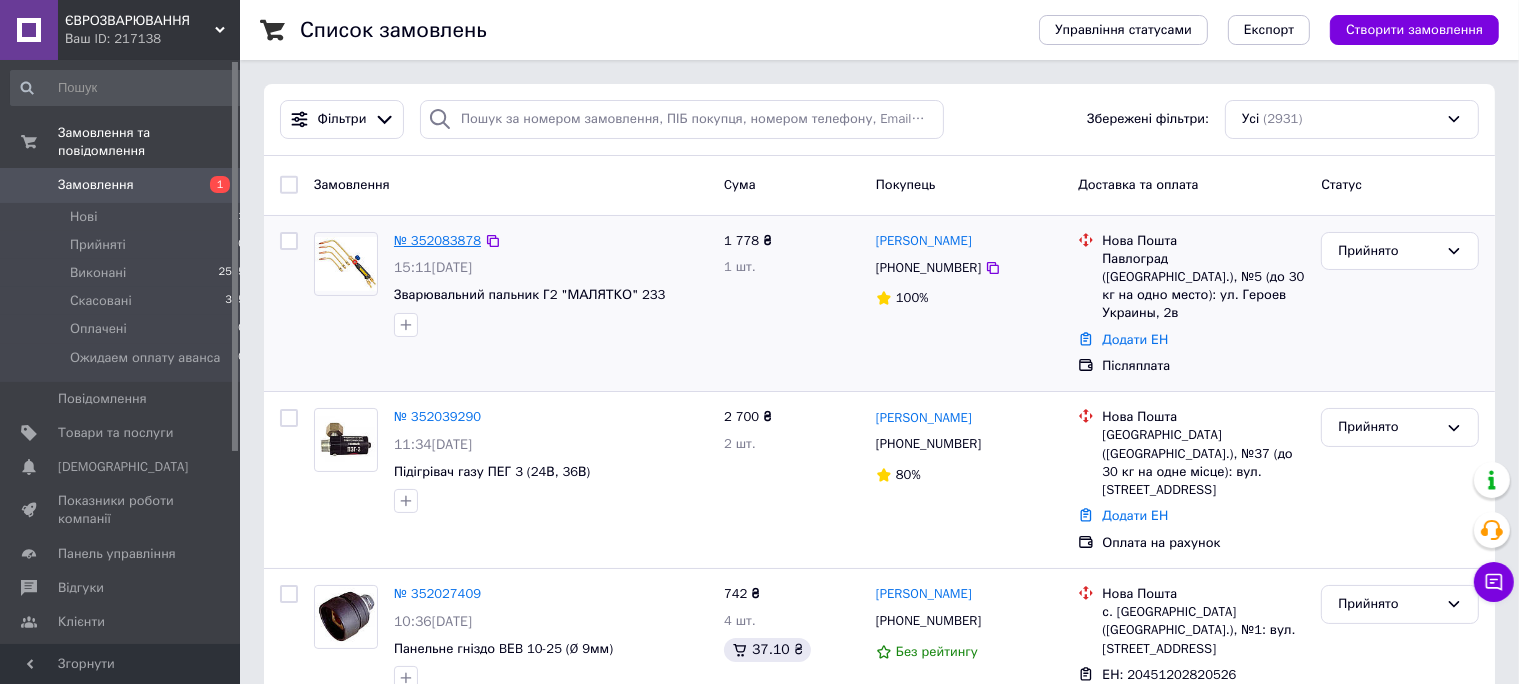 click on "№ 352083878" at bounding box center (437, 240) 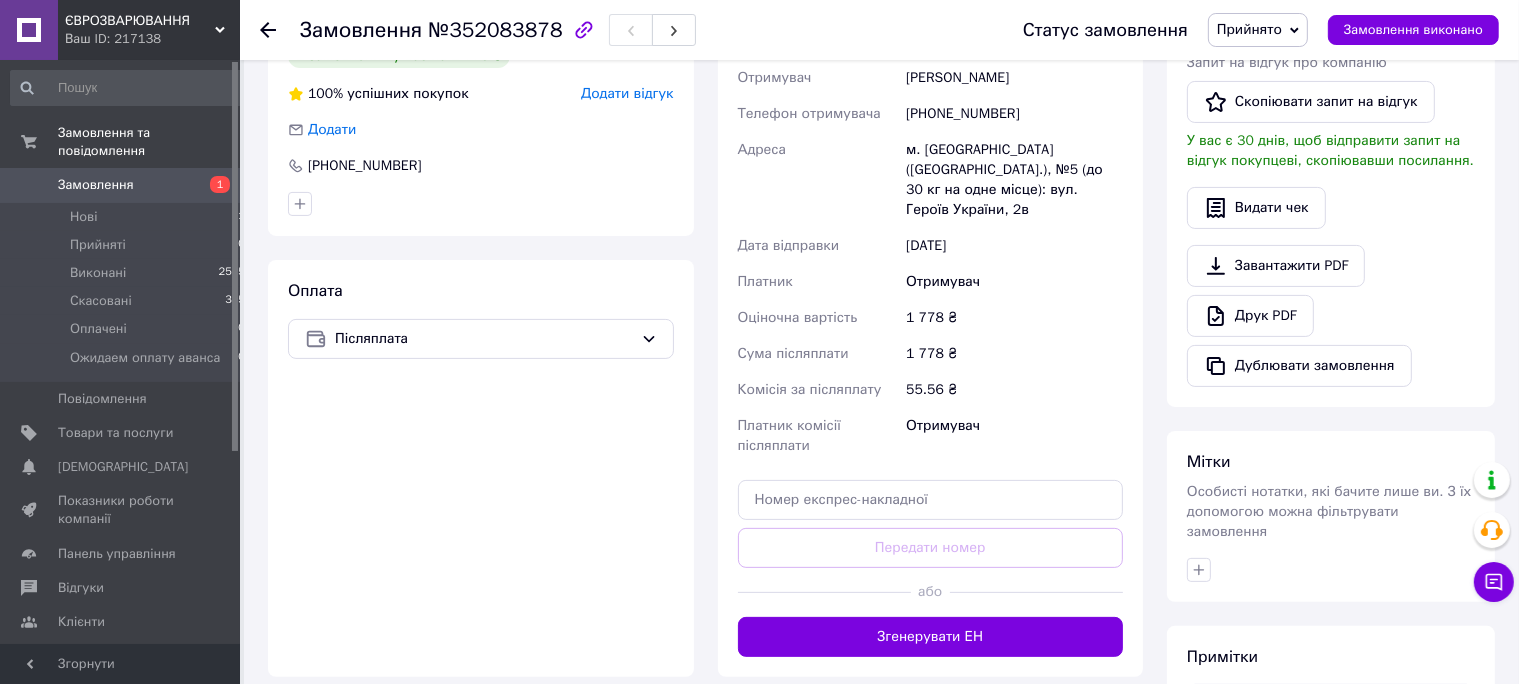 scroll, scrollTop: 105, scrollLeft: 0, axis: vertical 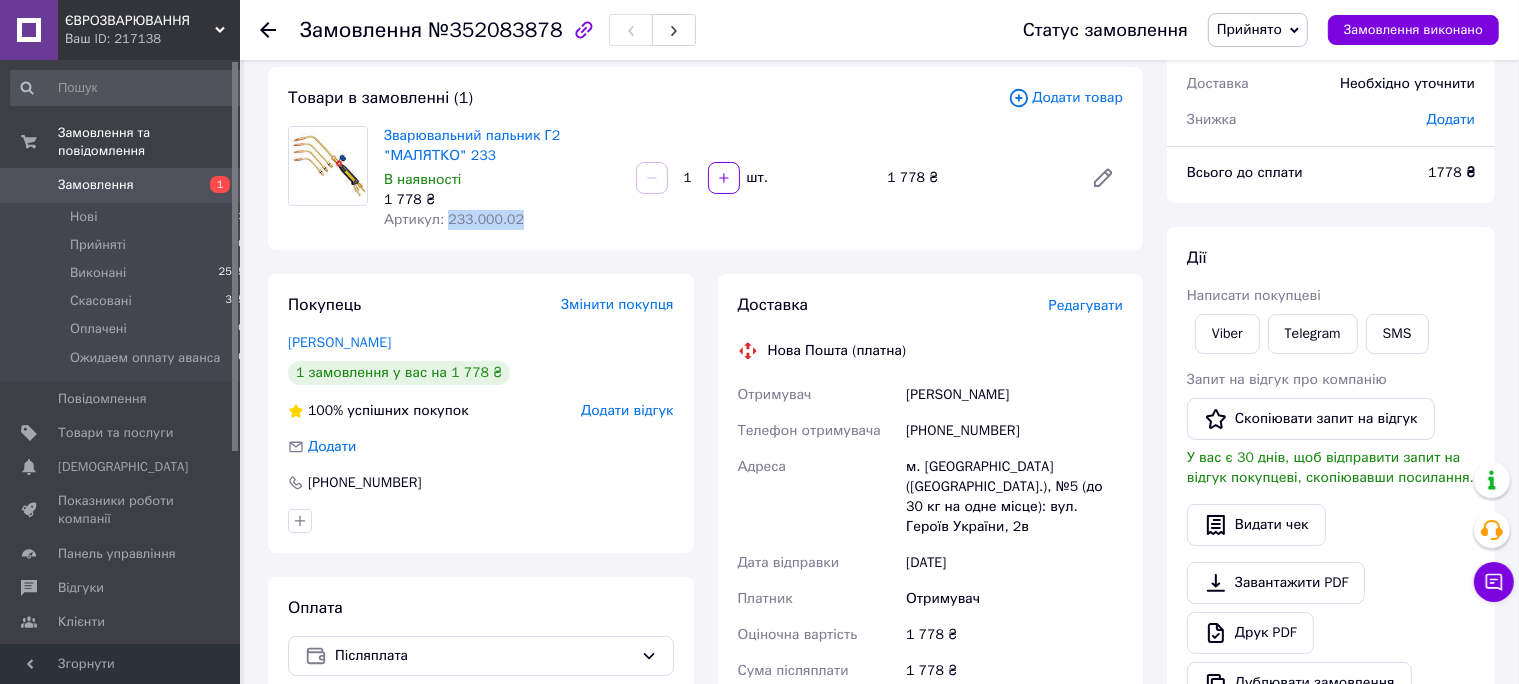 drag, startPoint x: 514, startPoint y: 221, endPoint x: 446, endPoint y: 222, distance: 68.007355 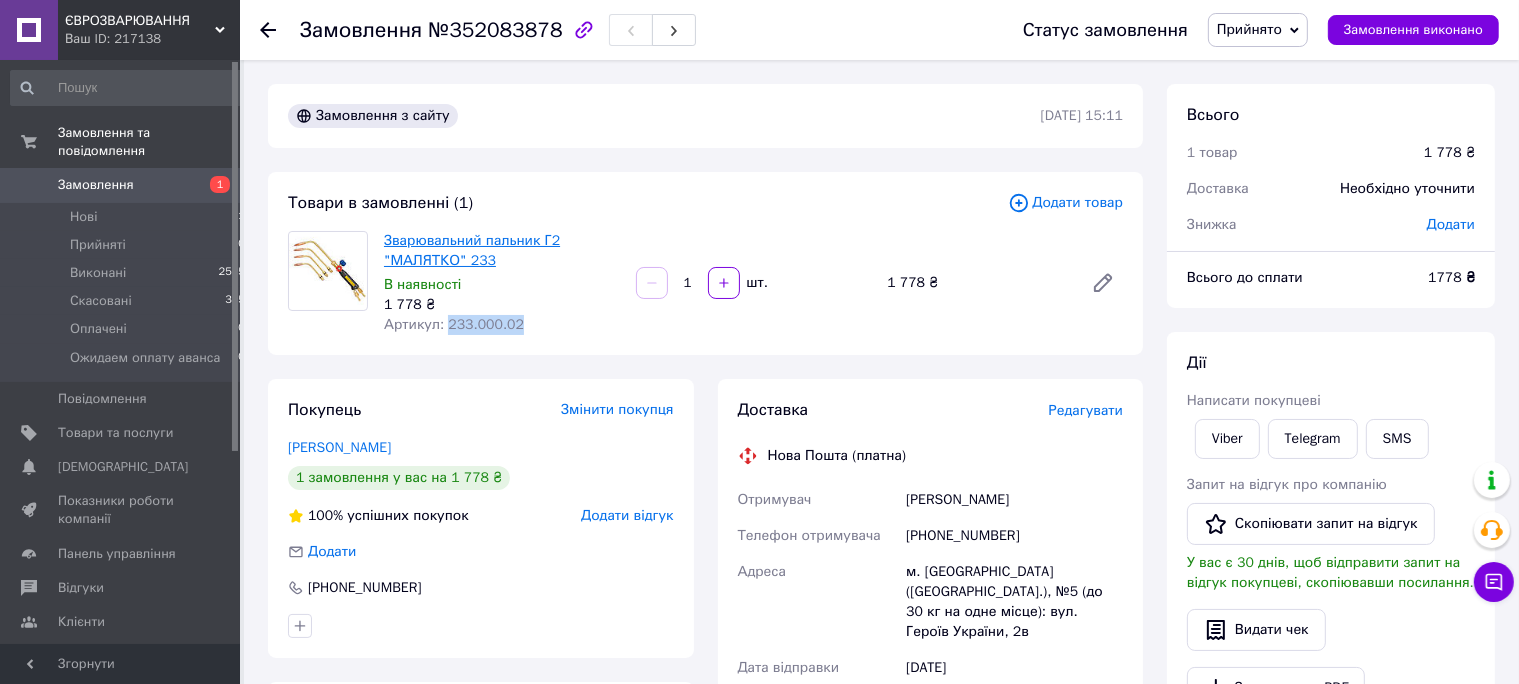 click on "Зварювальний пальник Г2 "МАЛЯТКО" 233" at bounding box center (472, 250) 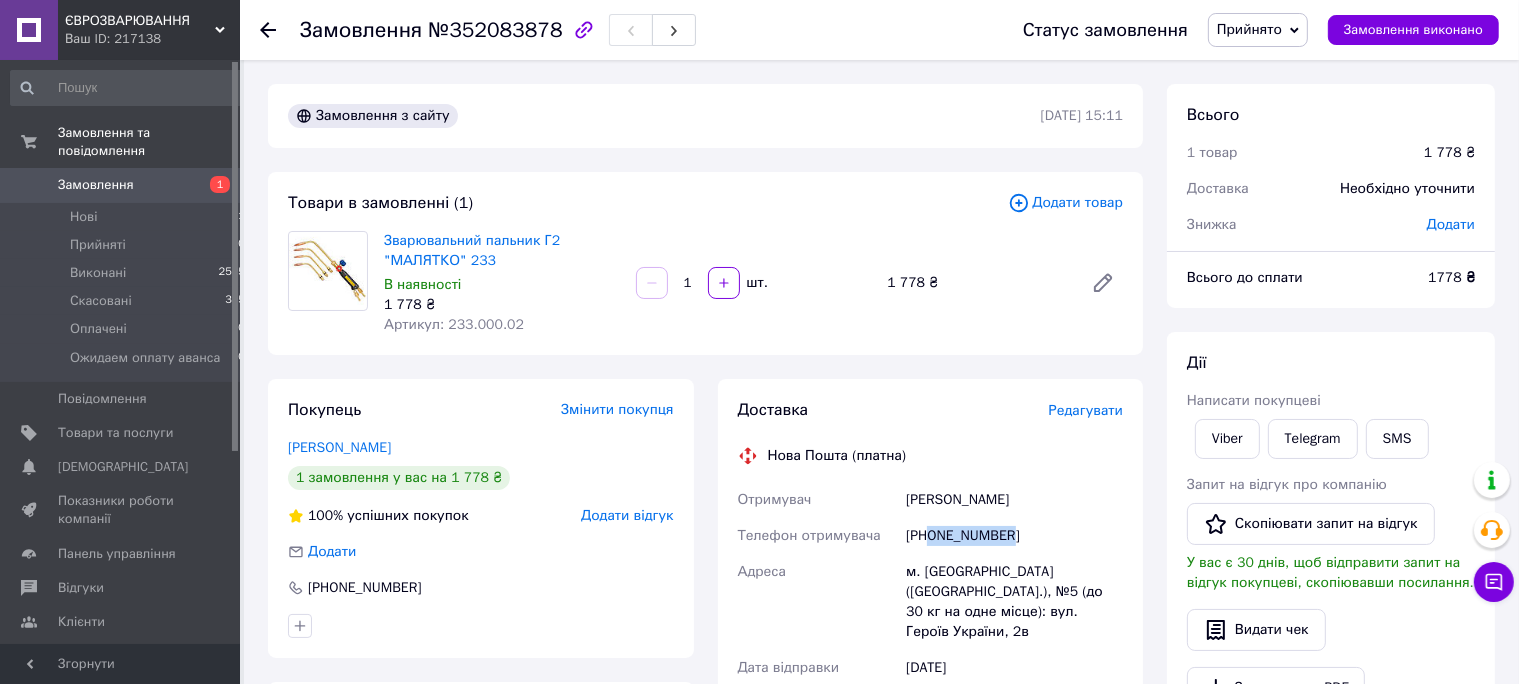 drag, startPoint x: 1008, startPoint y: 537, endPoint x: 929, endPoint y: 540, distance: 79.05694 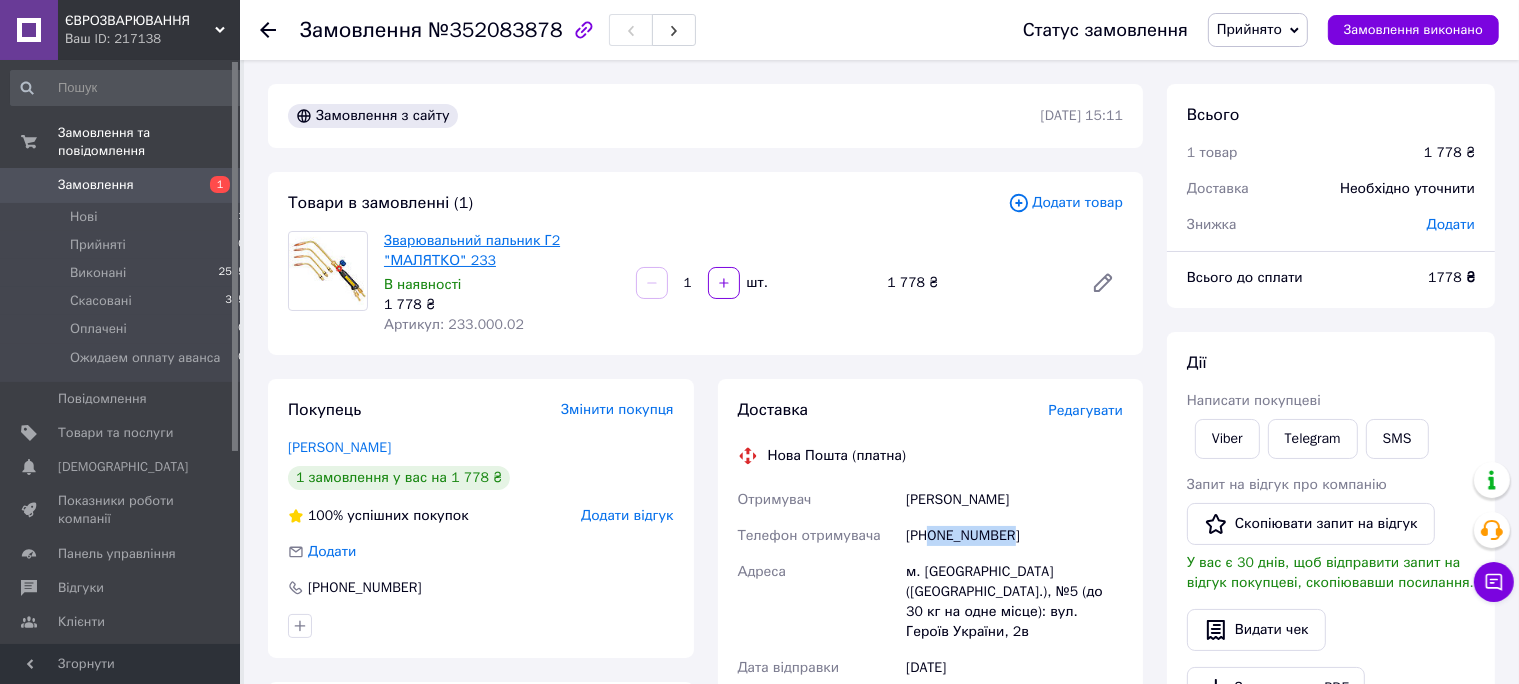 click on "Зварювальний пальник Г2 "МАЛЯТКО" 233" at bounding box center (472, 250) 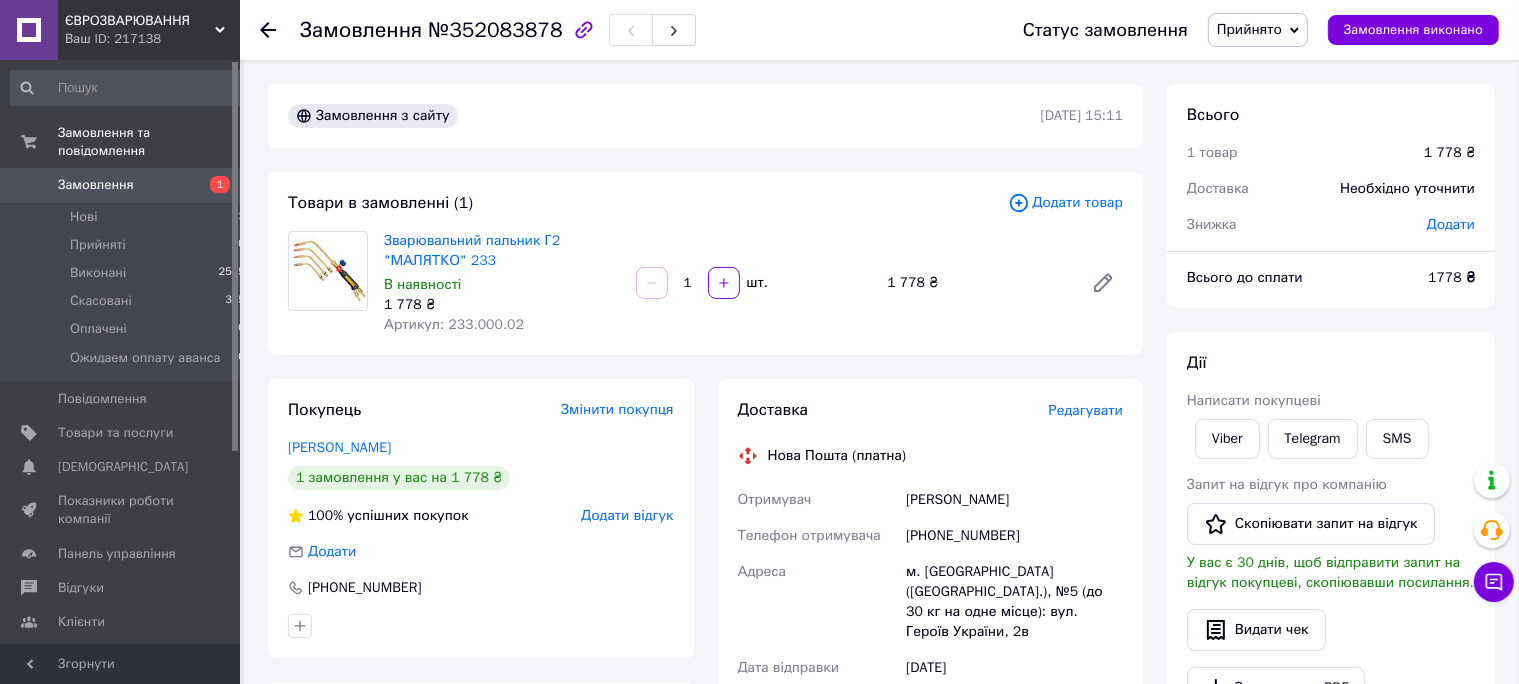 click on "Додати товар" at bounding box center [1065, 203] 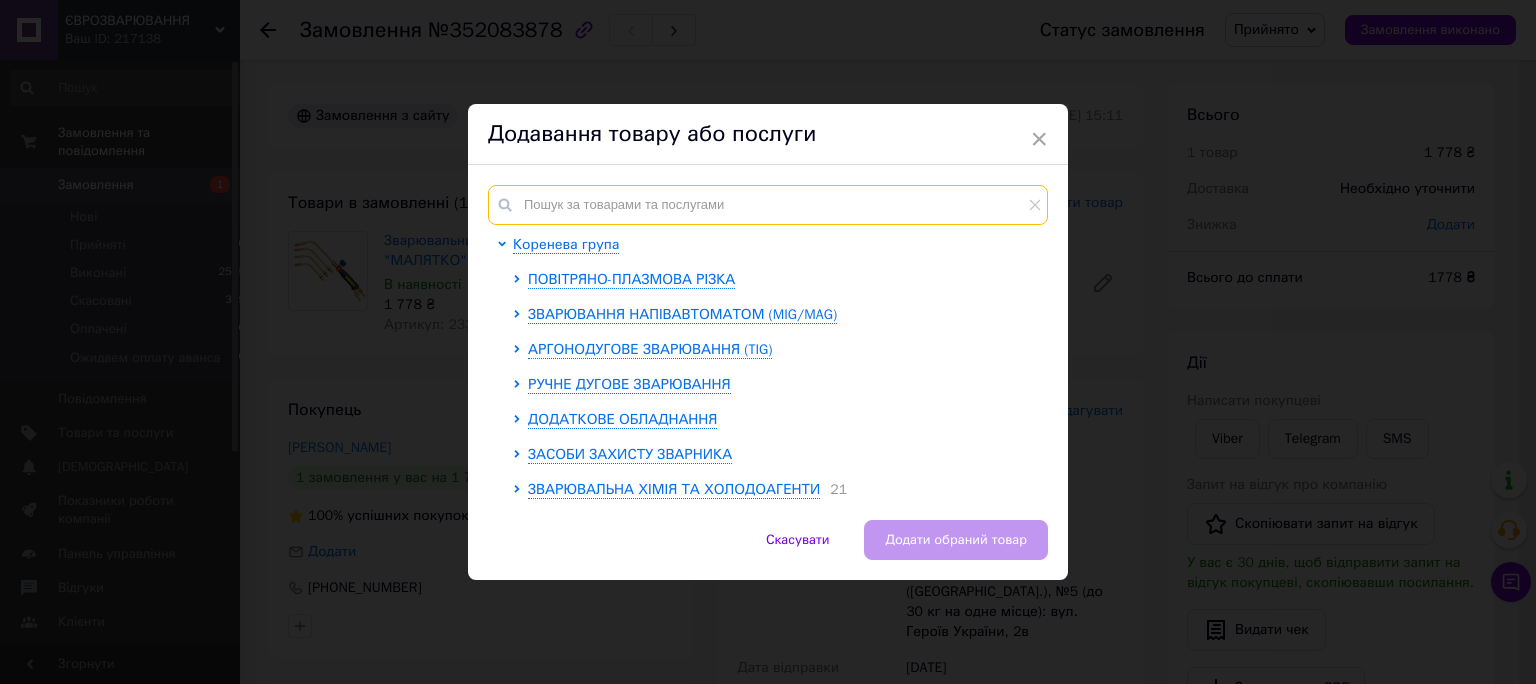 click at bounding box center [768, 205] 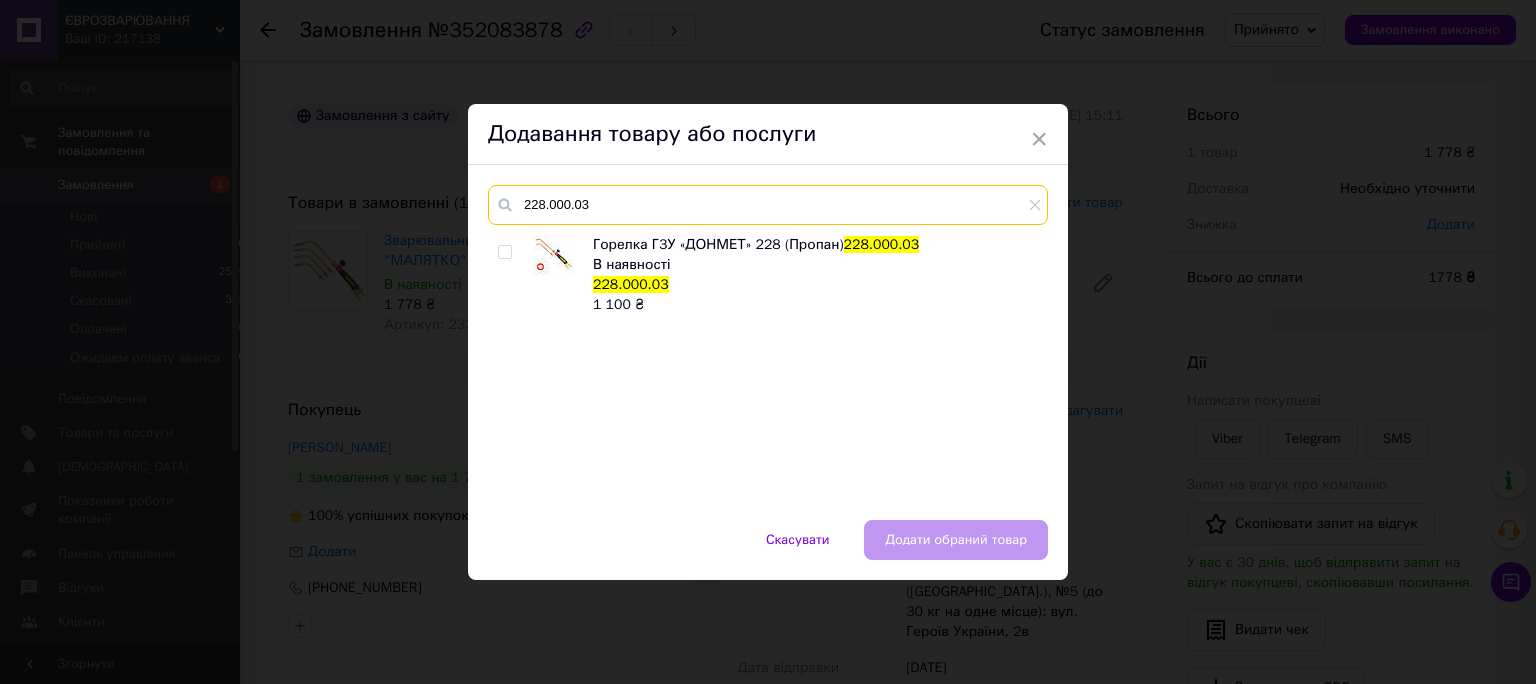 type on "228.000.03" 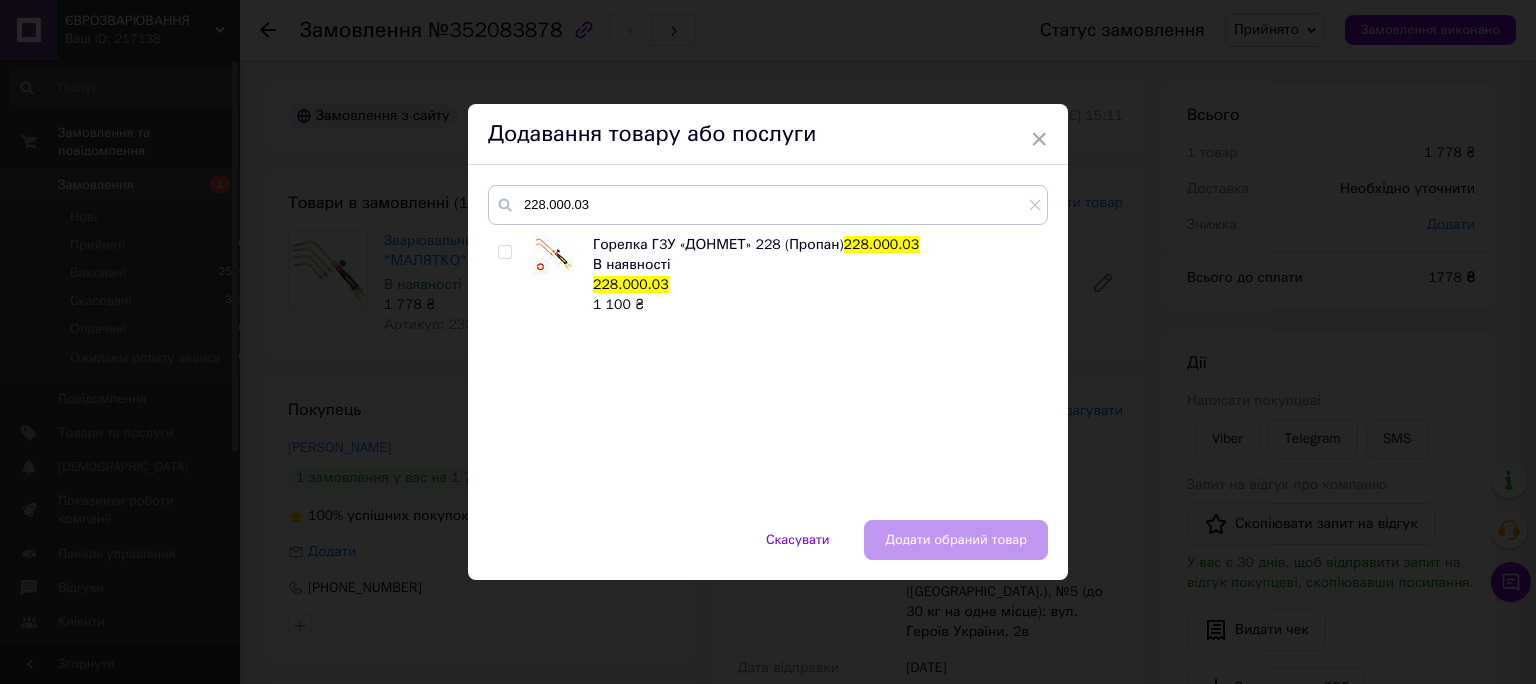 click at bounding box center (504, 252) 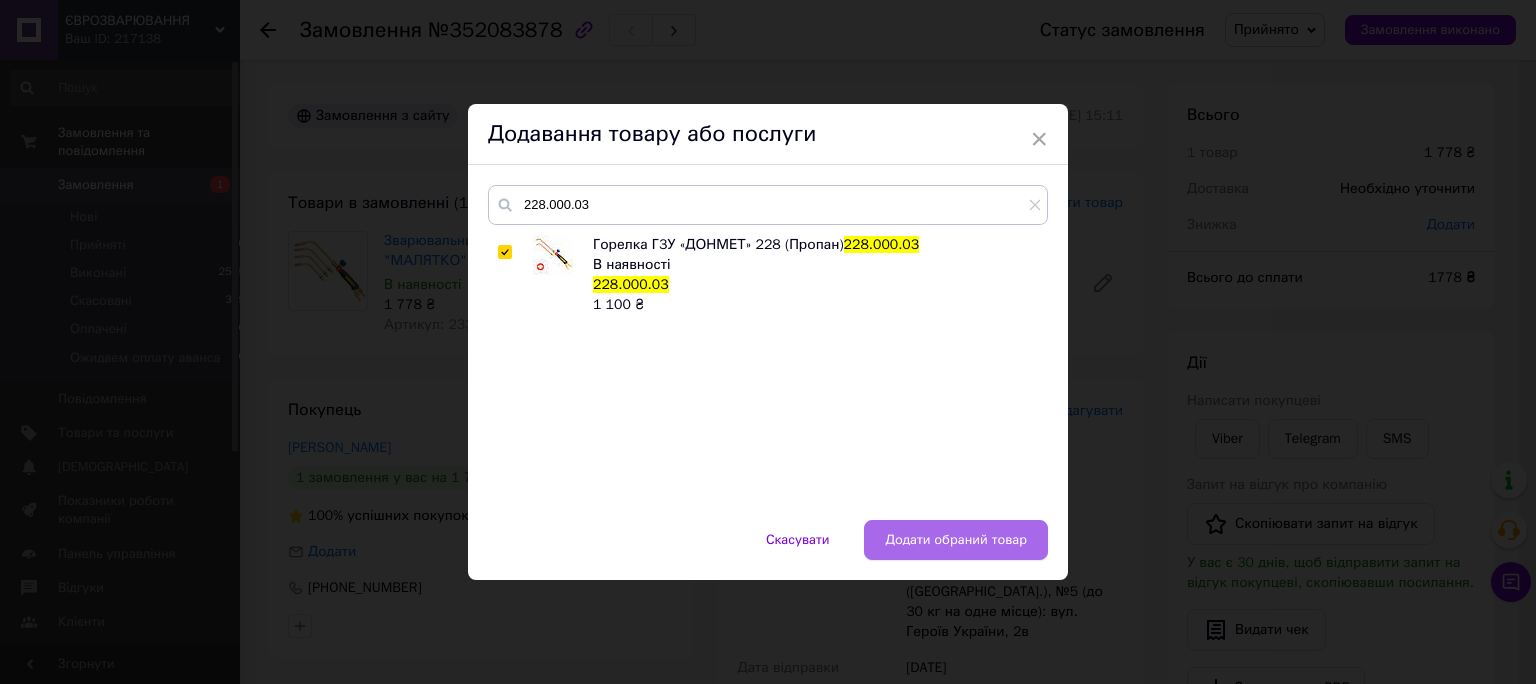 click on "Додати обраний товар" at bounding box center [956, 540] 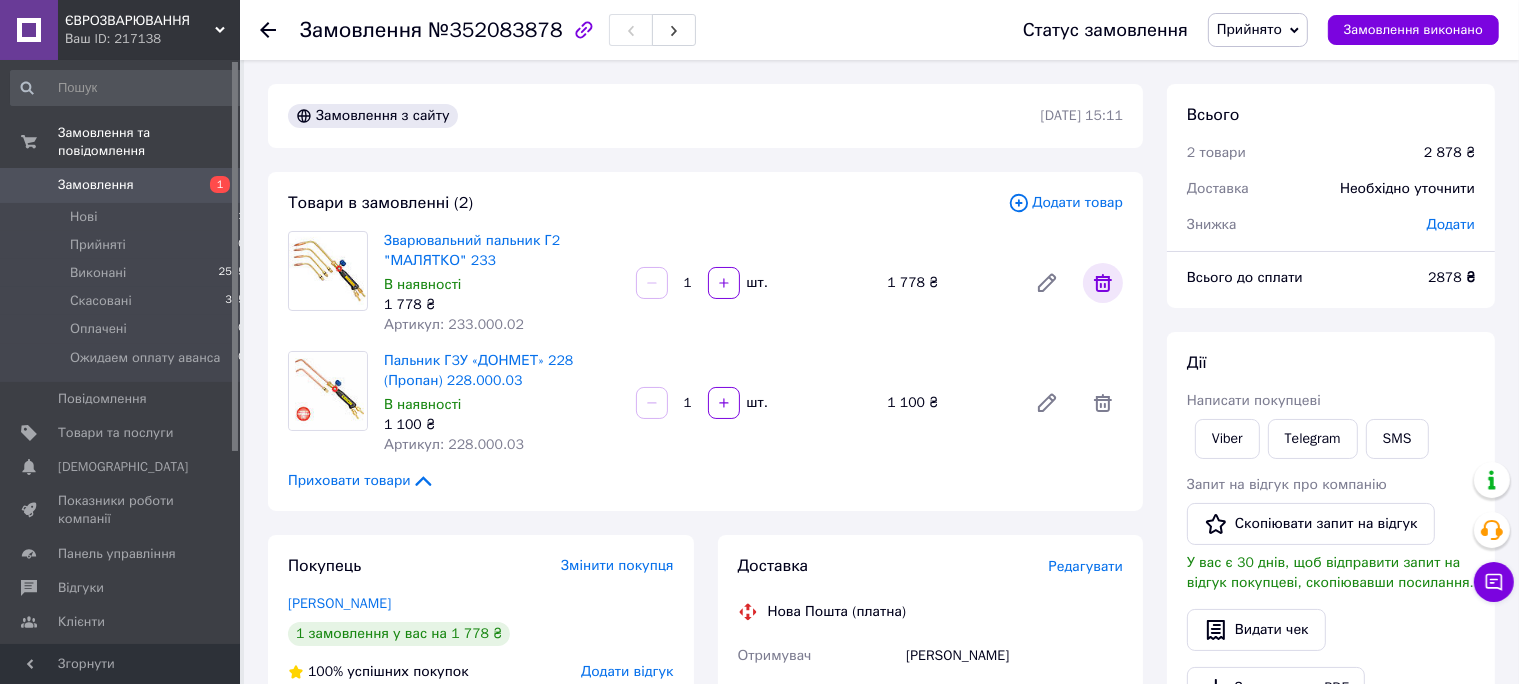 click 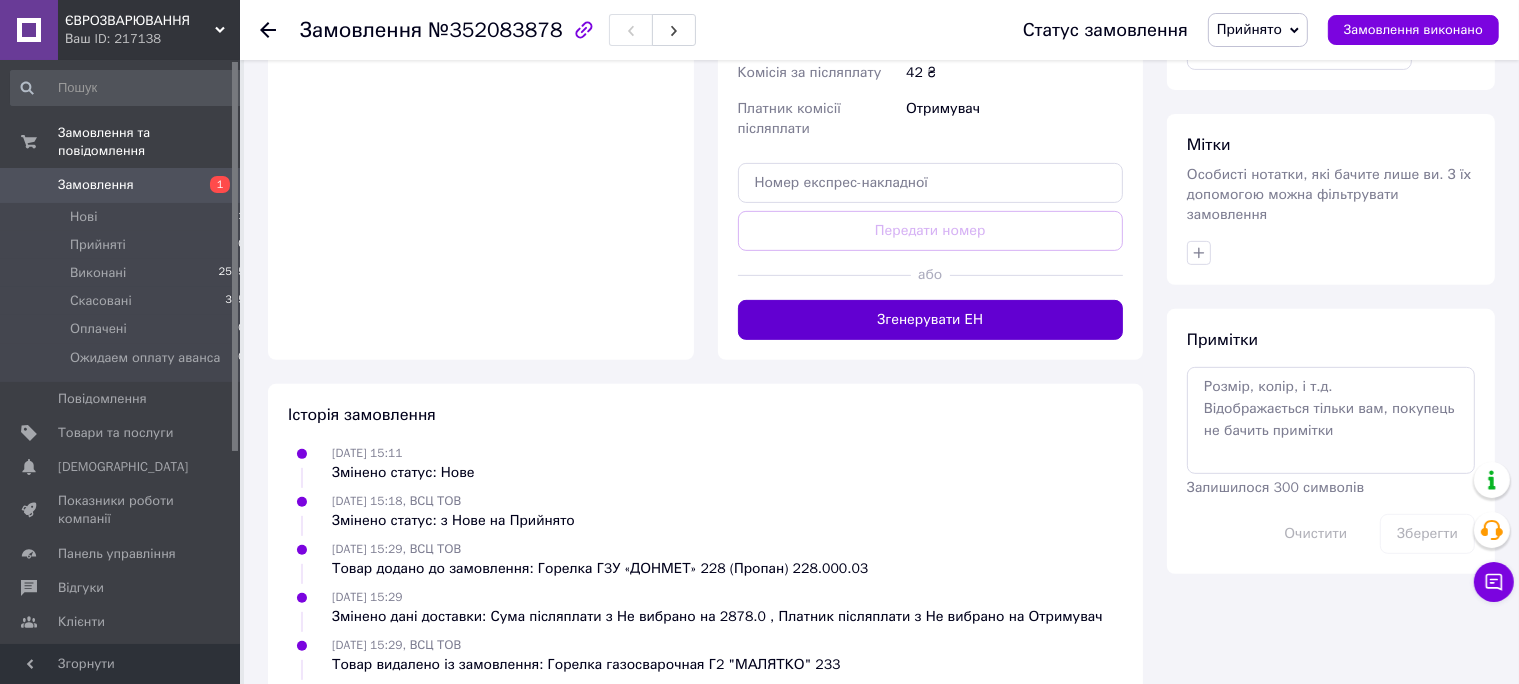 scroll, scrollTop: 800, scrollLeft: 0, axis: vertical 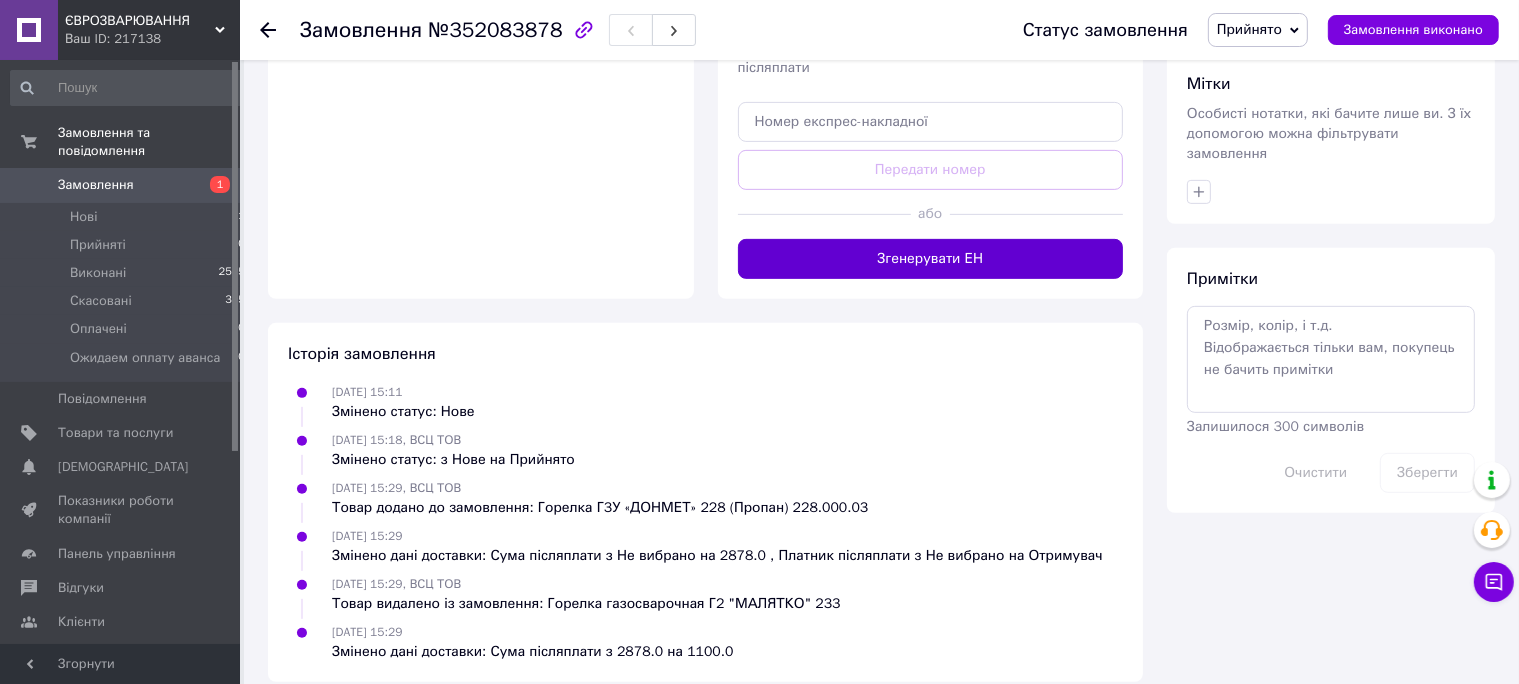 click on "Згенерувати ЕН" at bounding box center (931, 259) 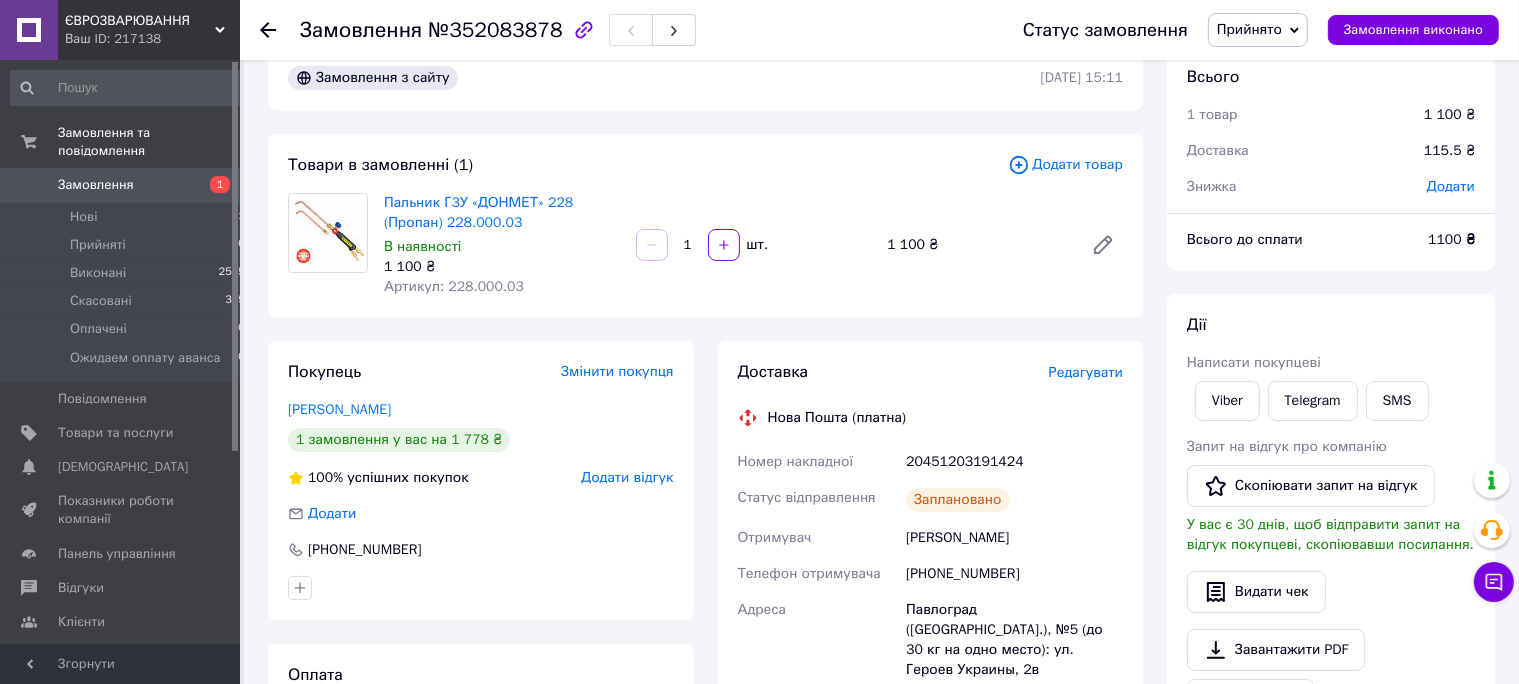 scroll, scrollTop: 0, scrollLeft: 0, axis: both 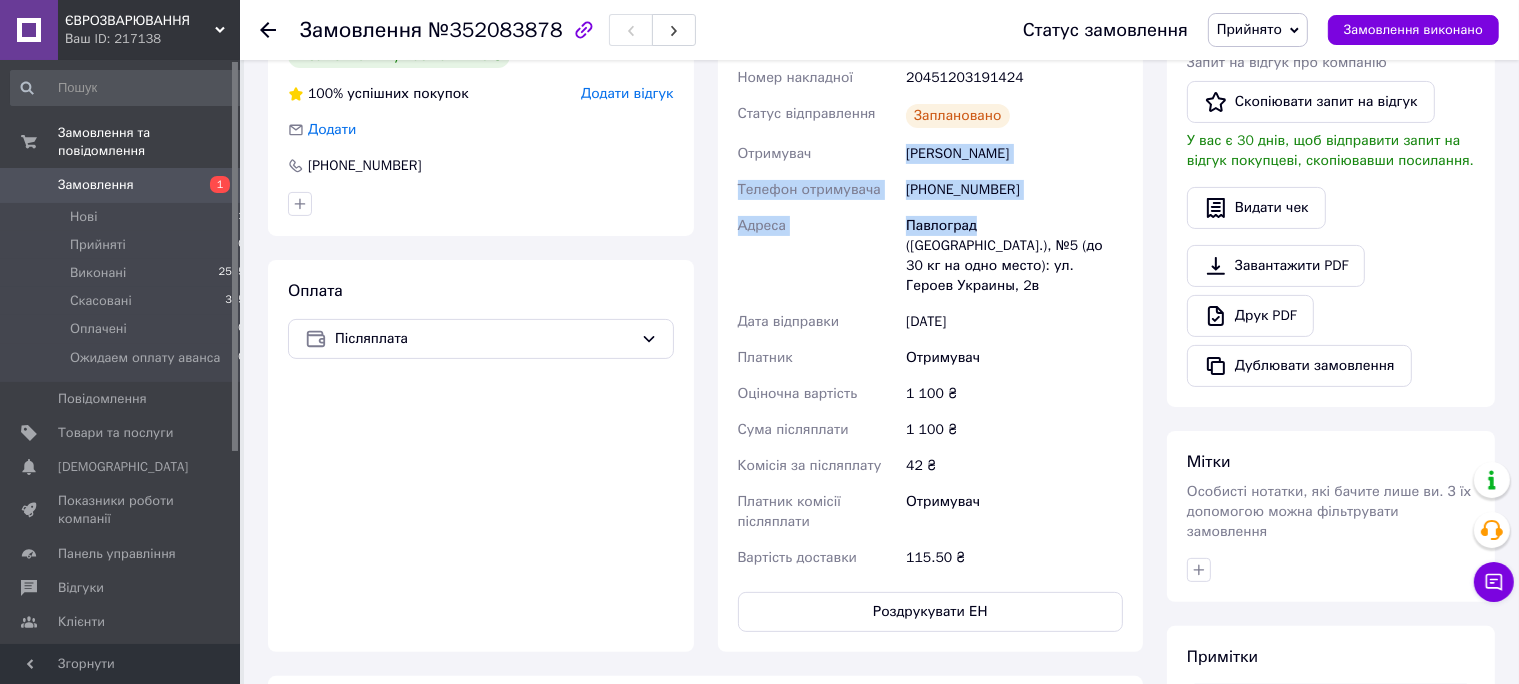drag, startPoint x: 974, startPoint y: 231, endPoint x: 910, endPoint y: 169, distance: 89.106674 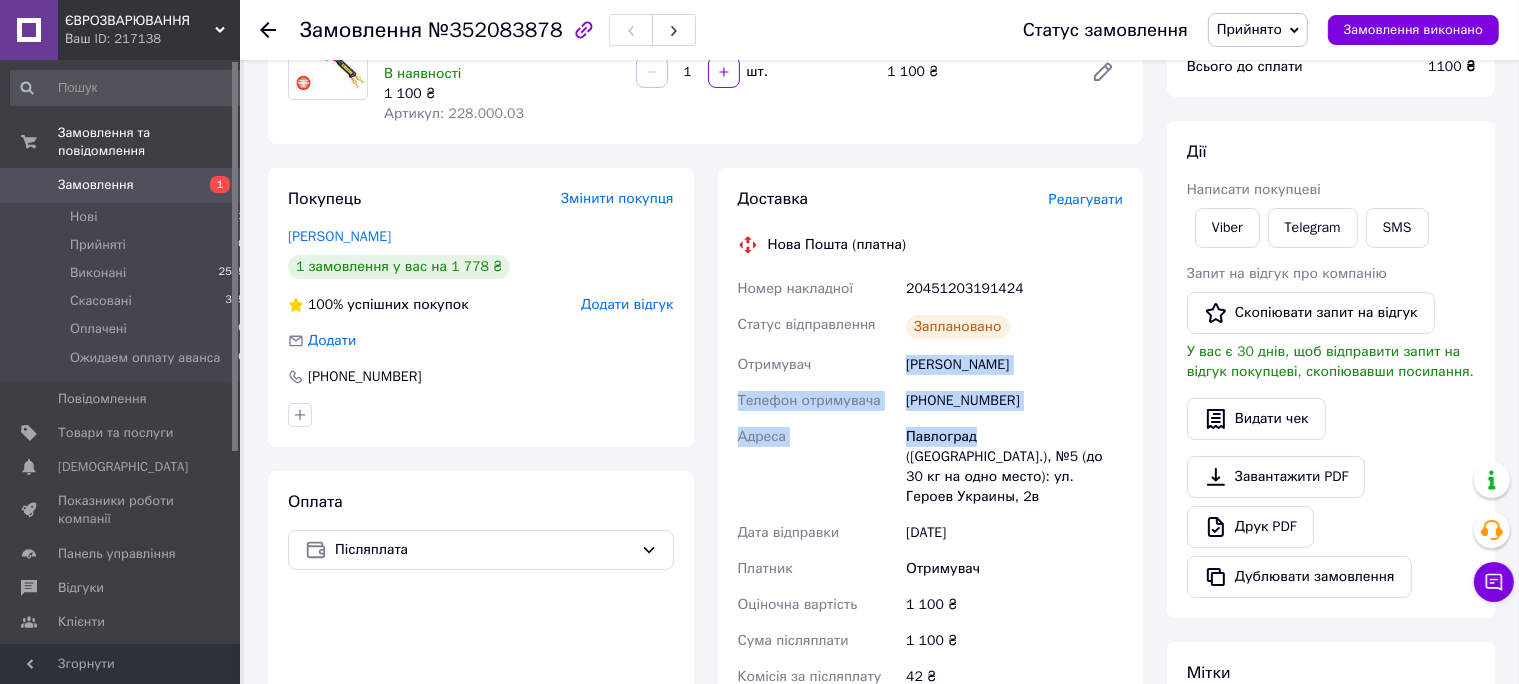 scroll, scrollTop: 105, scrollLeft: 0, axis: vertical 